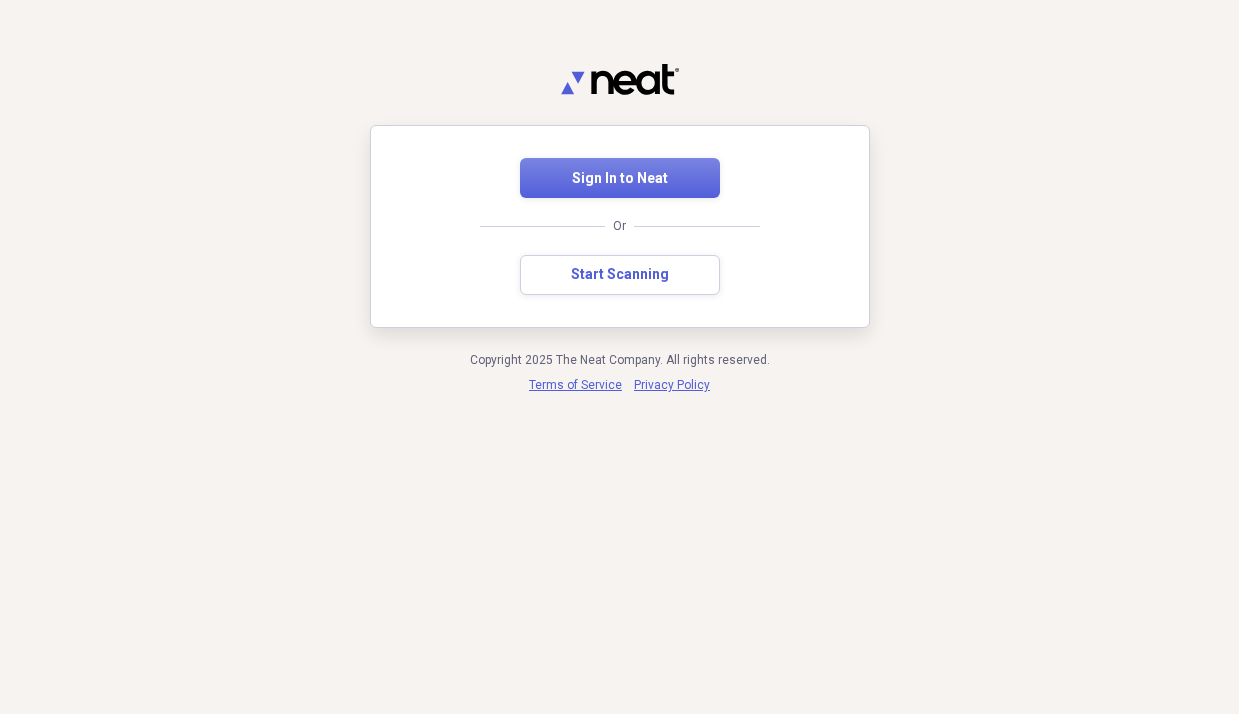 scroll, scrollTop: 0, scrollLeft: 0, axis: both 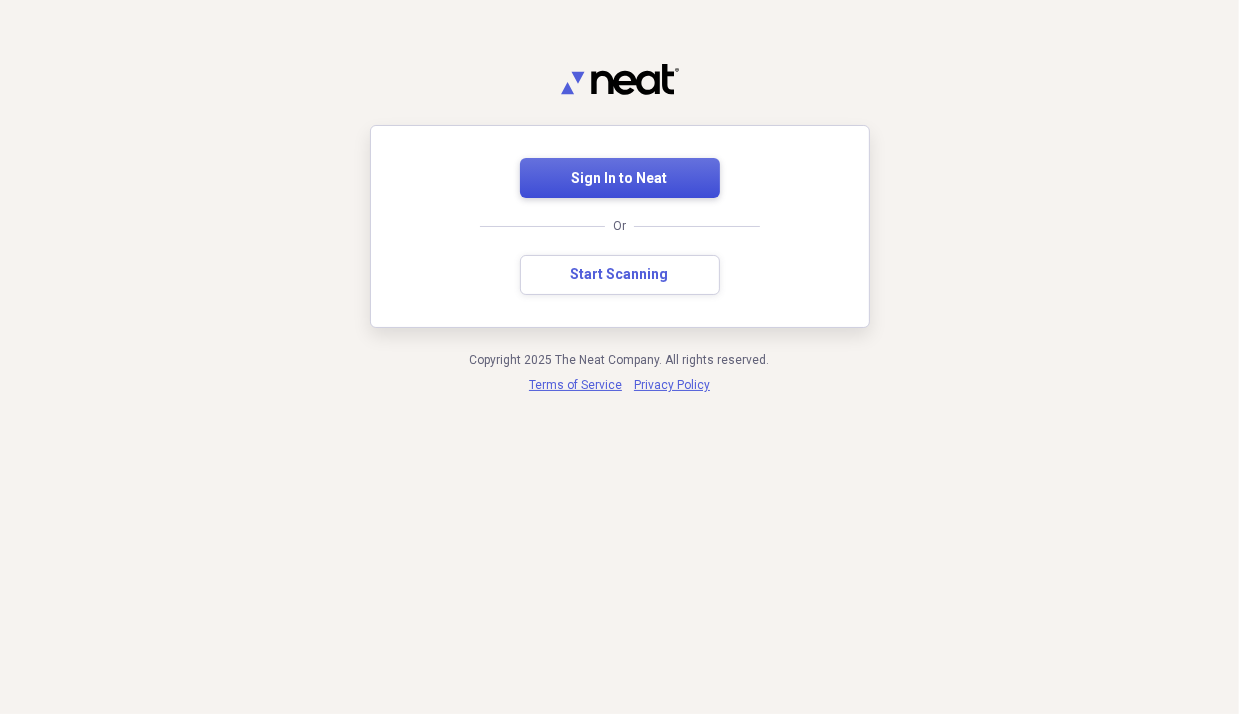 click on "Sign In to Neat" at bounding box center [620, 178] 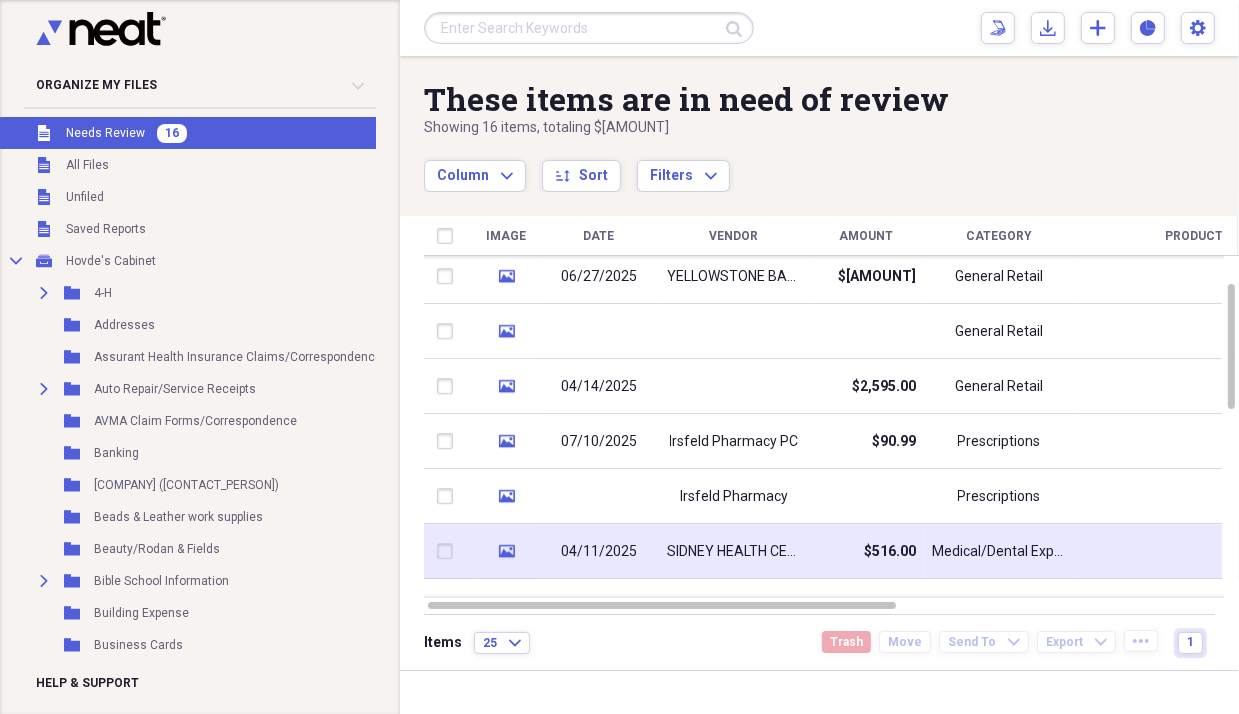 click on "media" 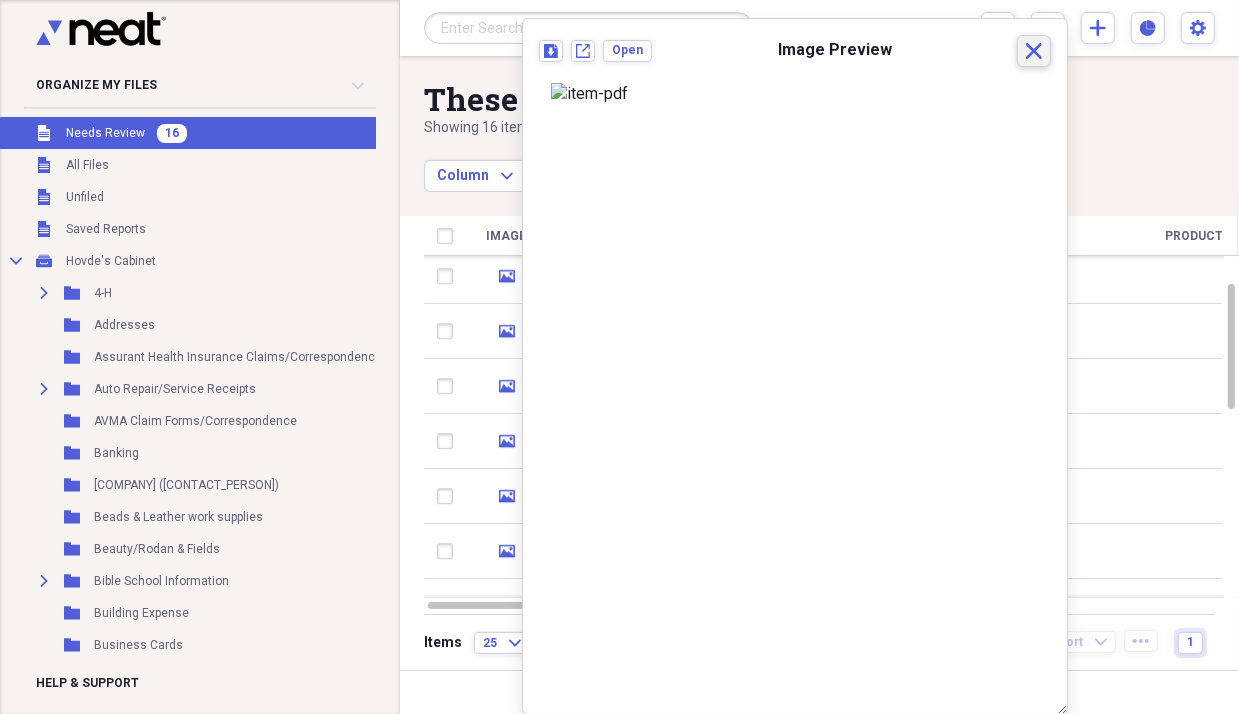 click on "Close" at bounding box center [1034, 51] 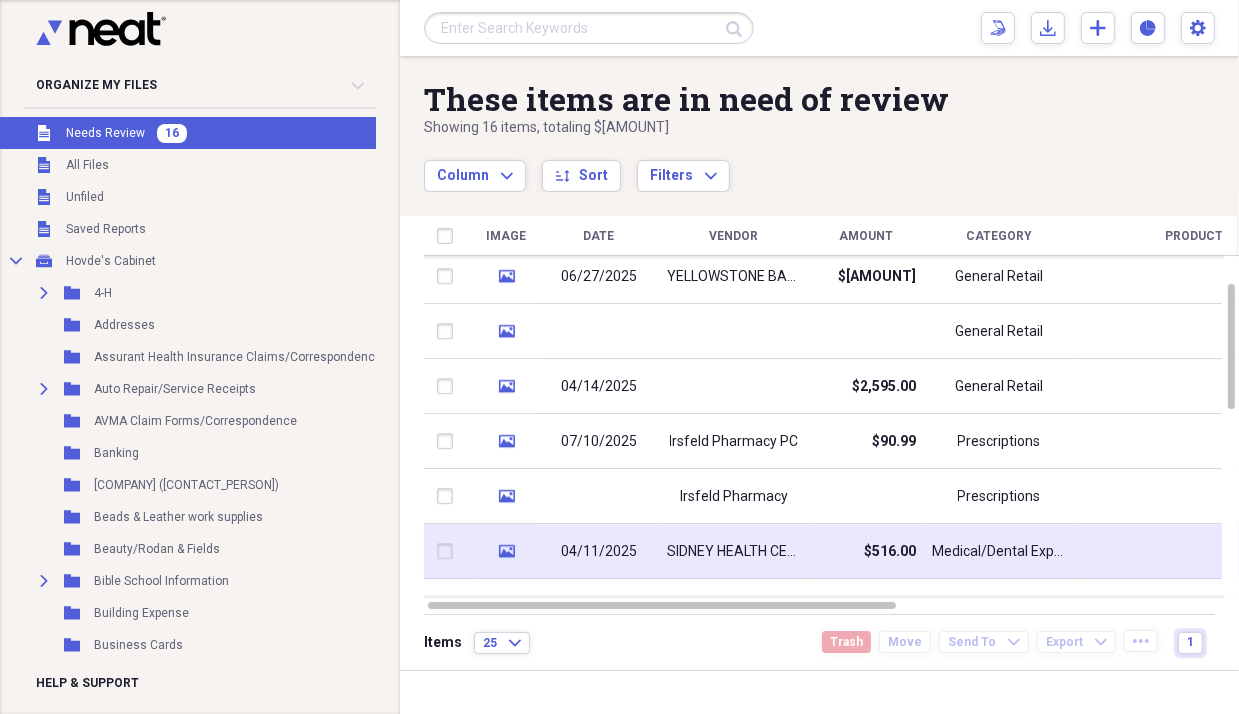 click on "Medical/Dental Expense" at bounding box center (999, 552) 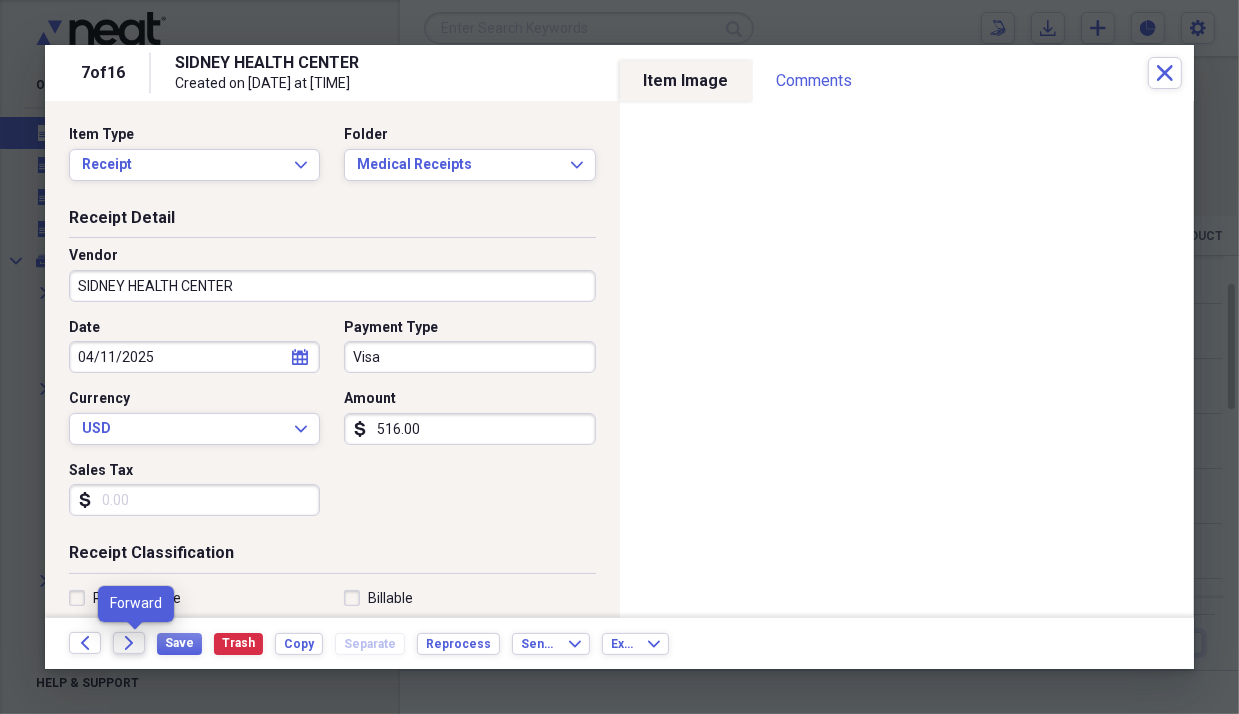 click on "Forward" 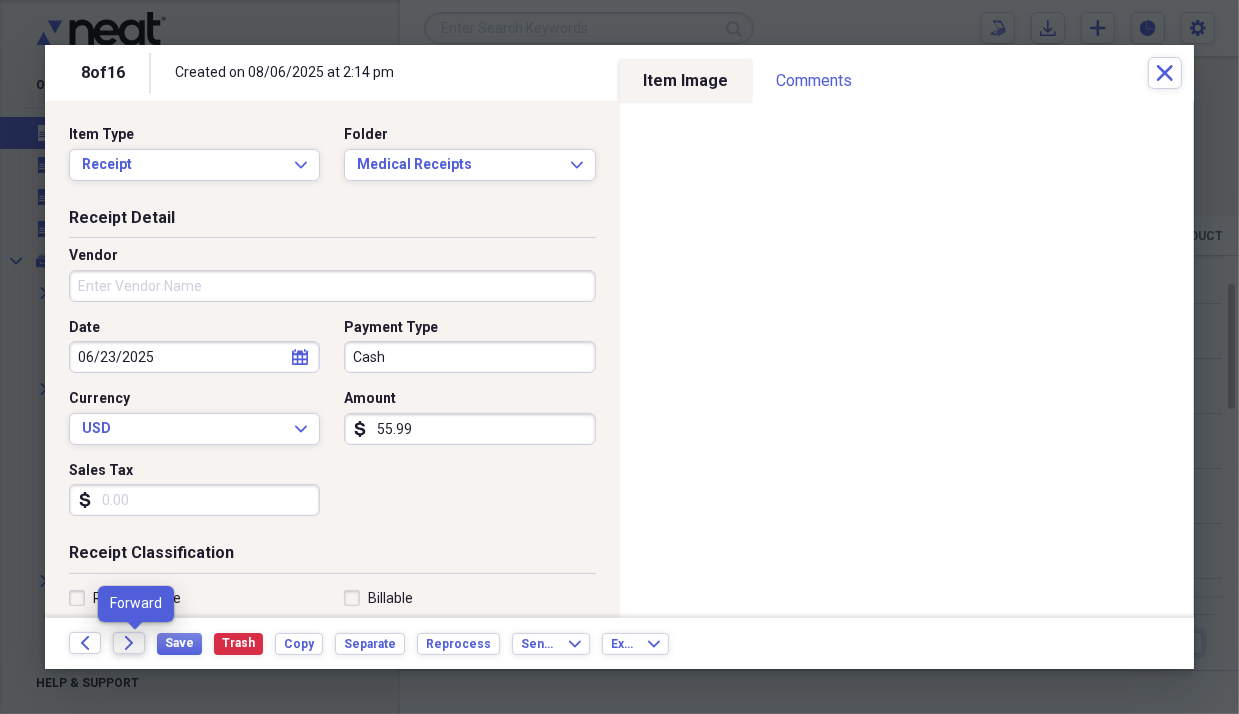 click on "Forward" 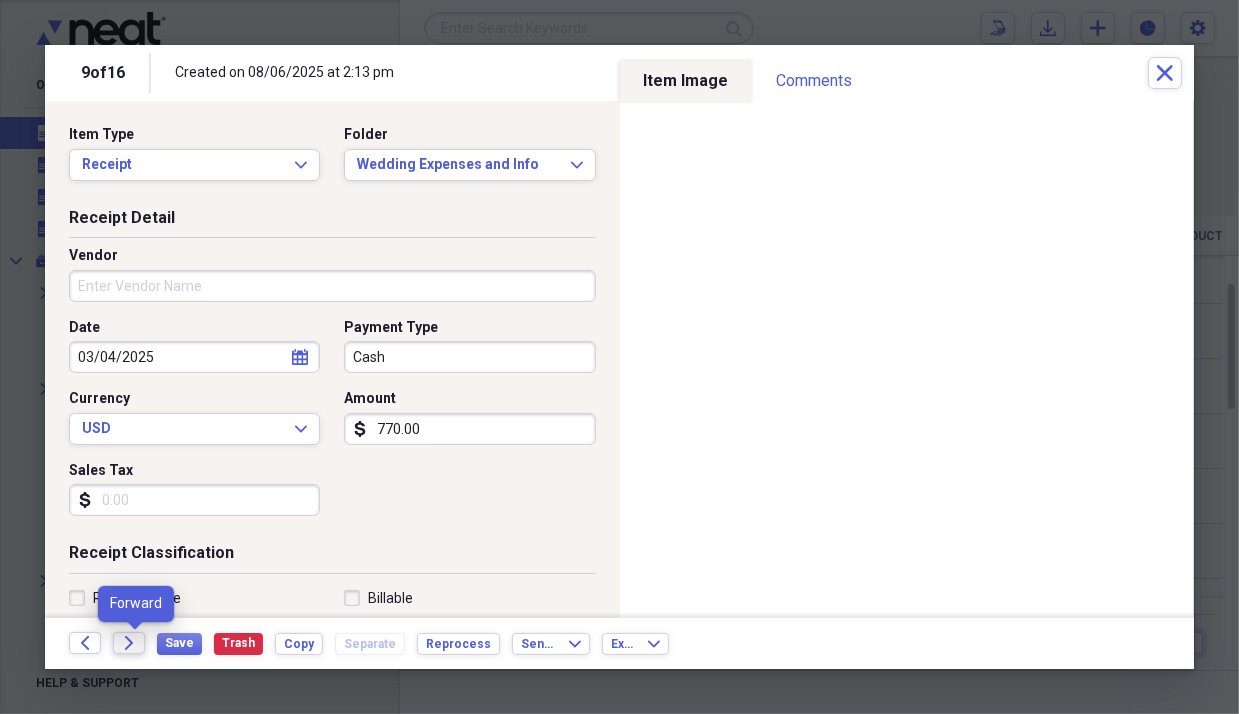 click on "Forward" 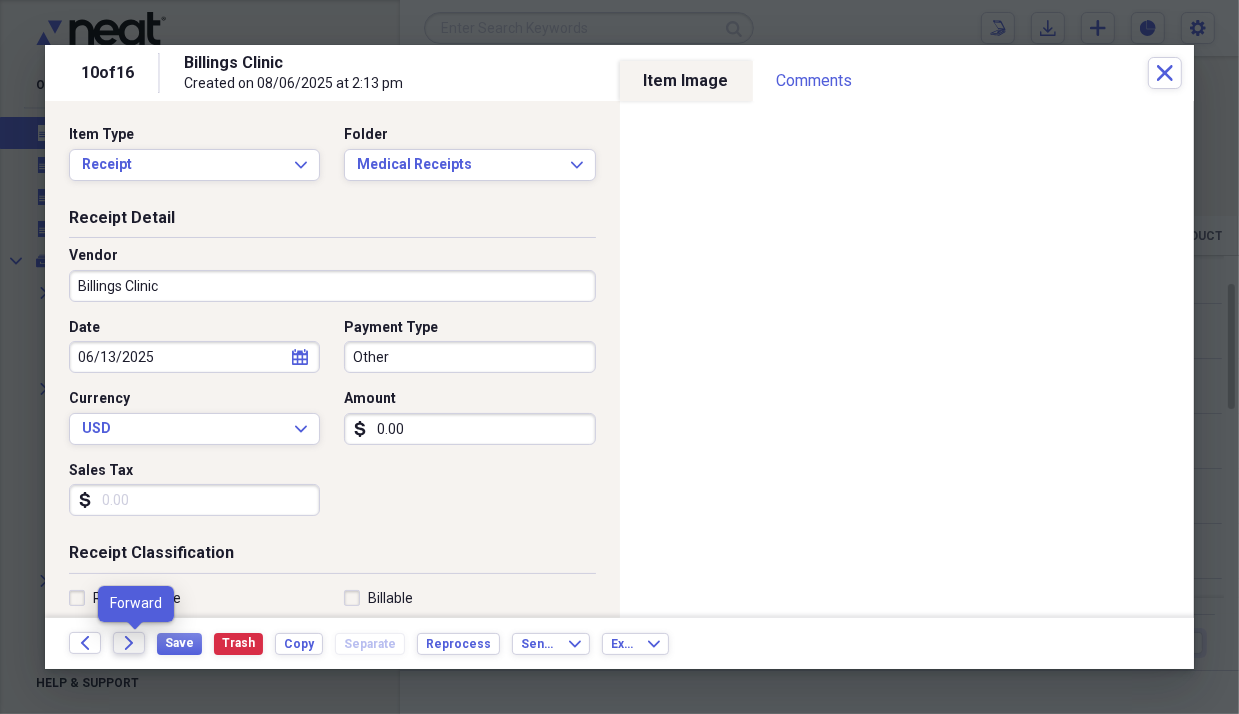 click on "Forward" 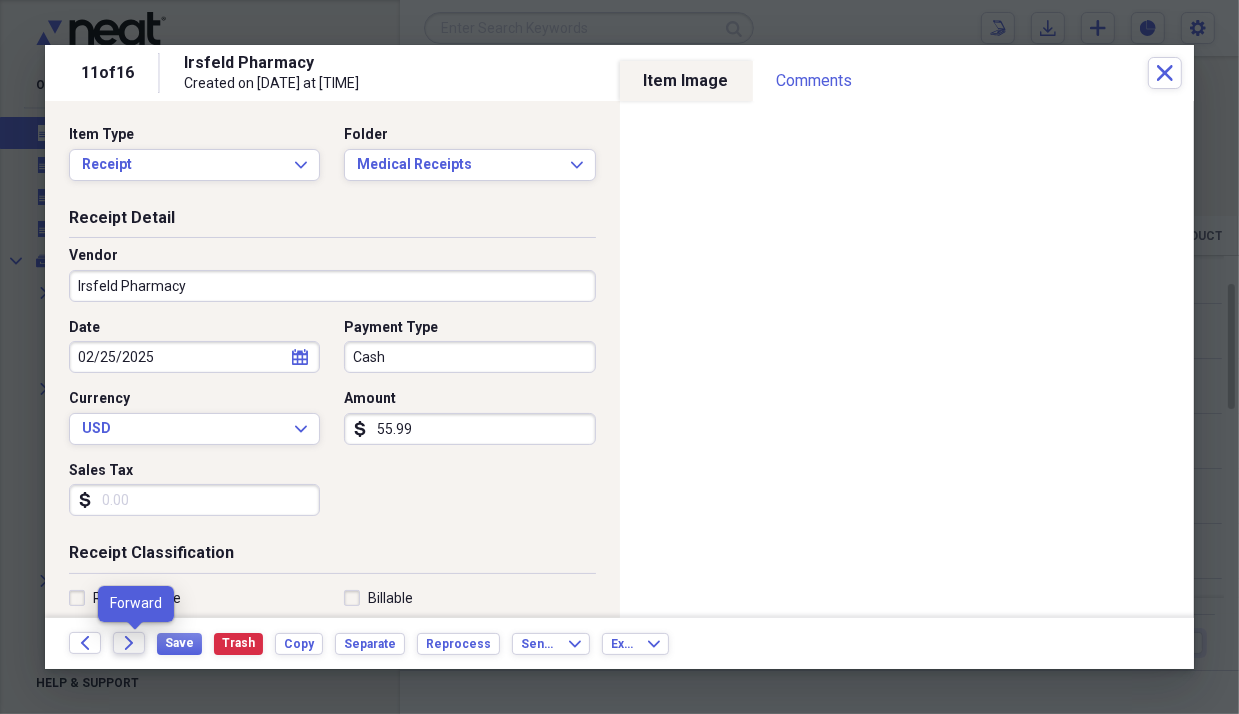 click on "Forward" 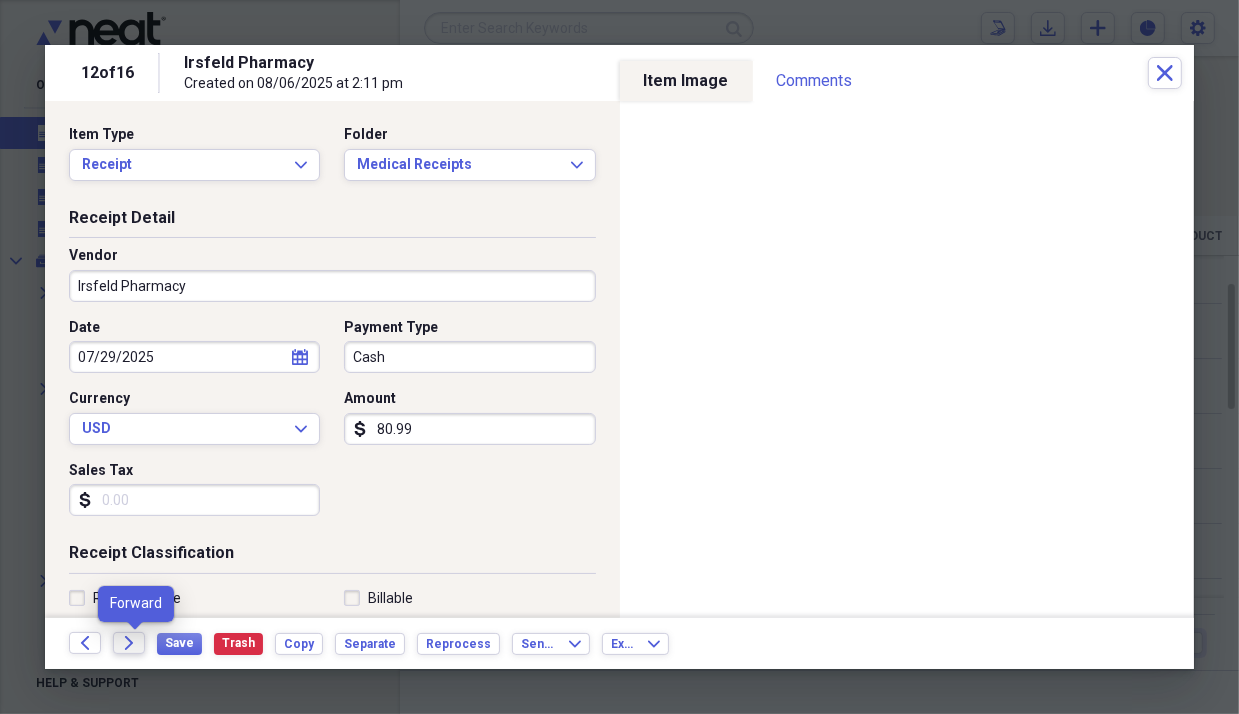 click on "Forward" 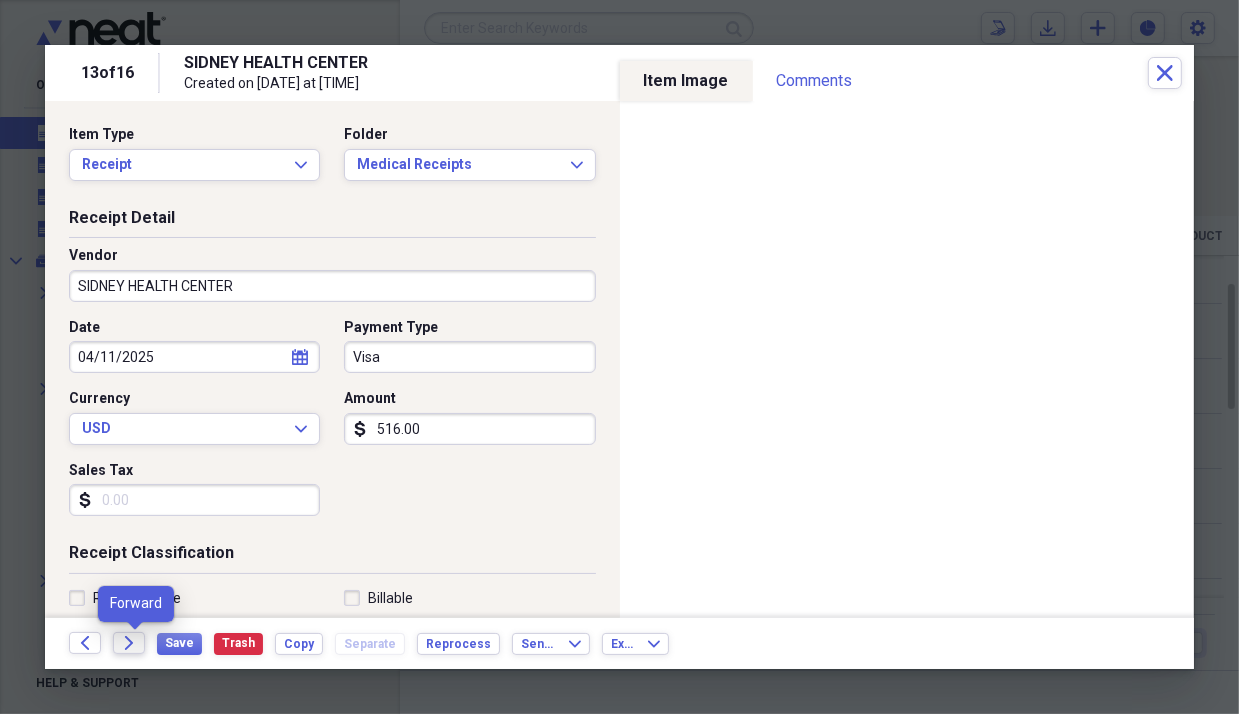 click on "Forward" 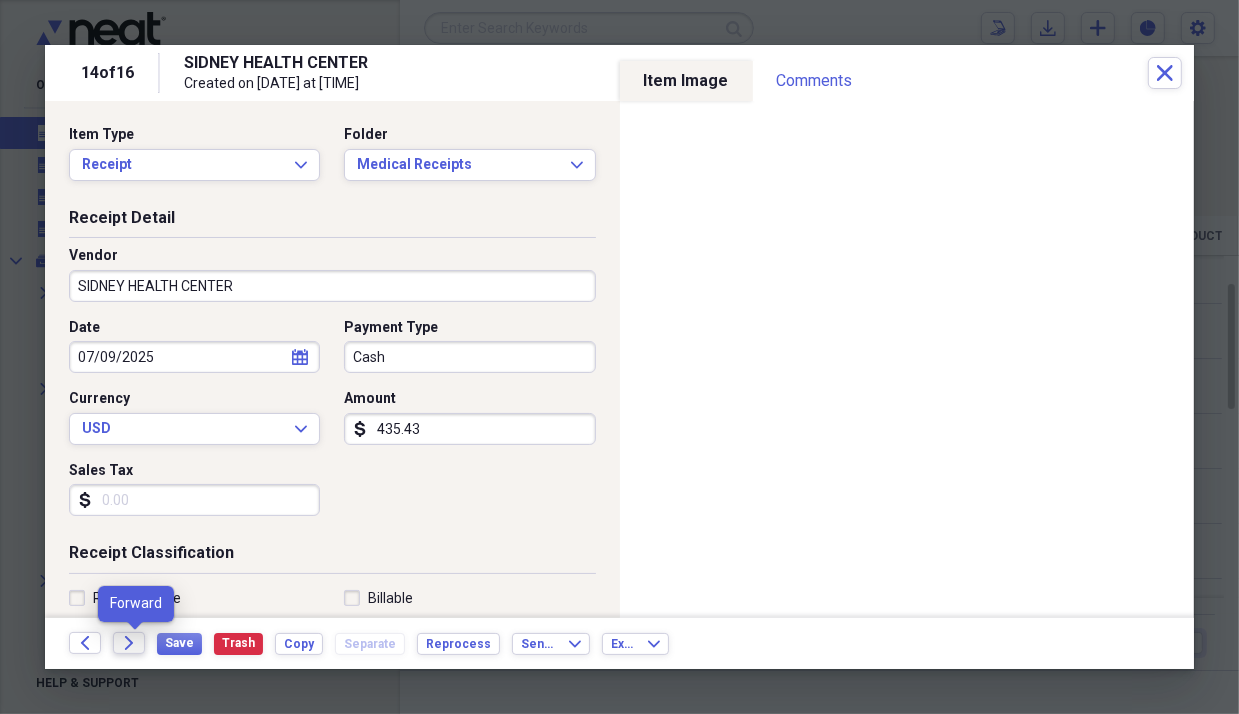 click on "Forward" 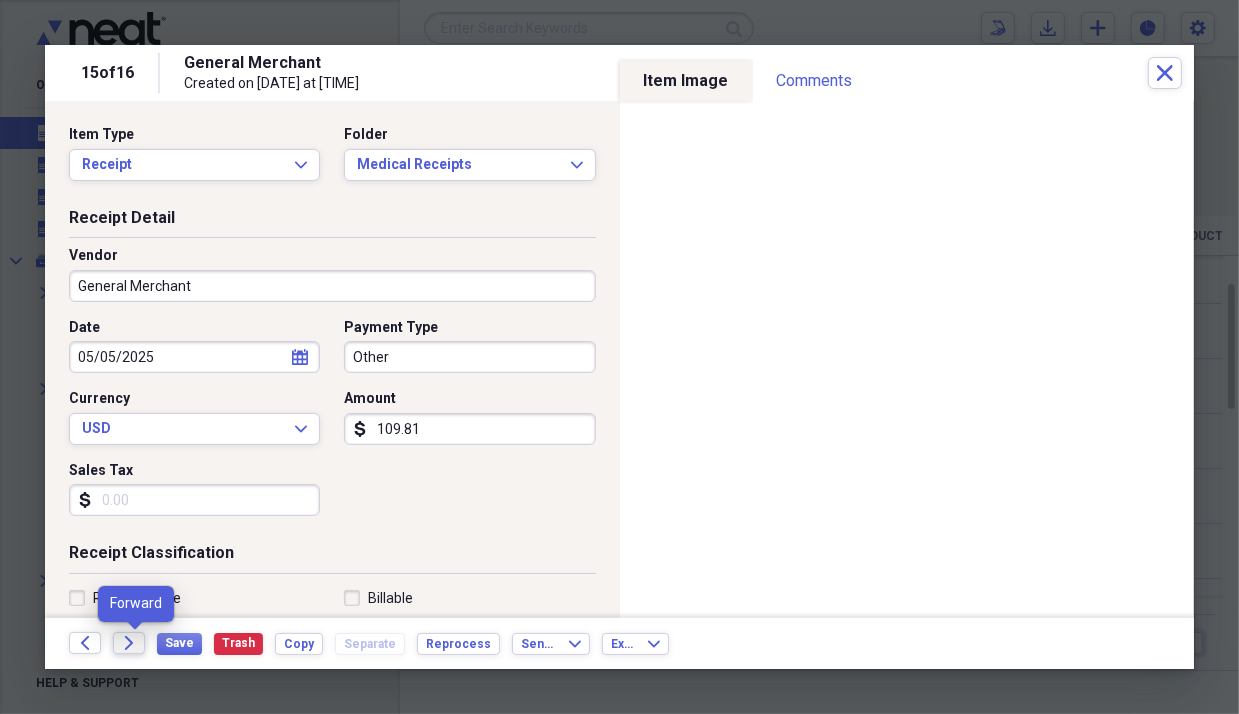 click on "Forward" 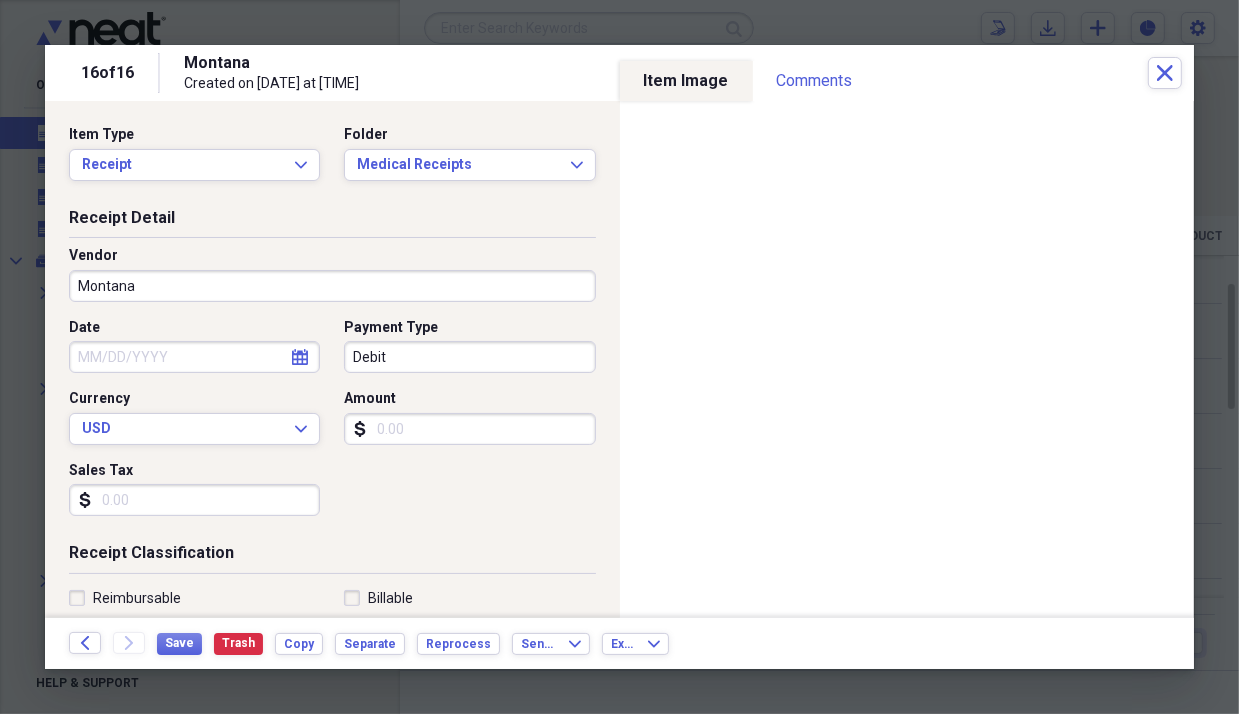 click on "Forward" 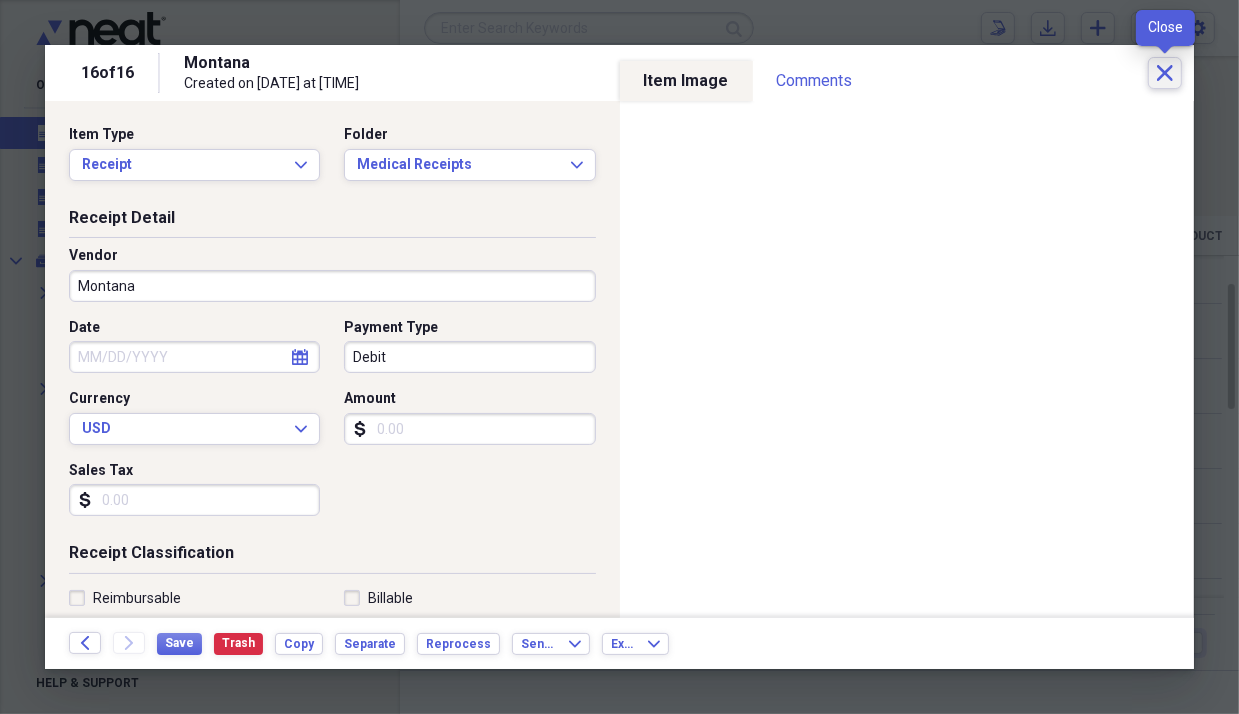click on "Close" at bounding box center (1165, 73) 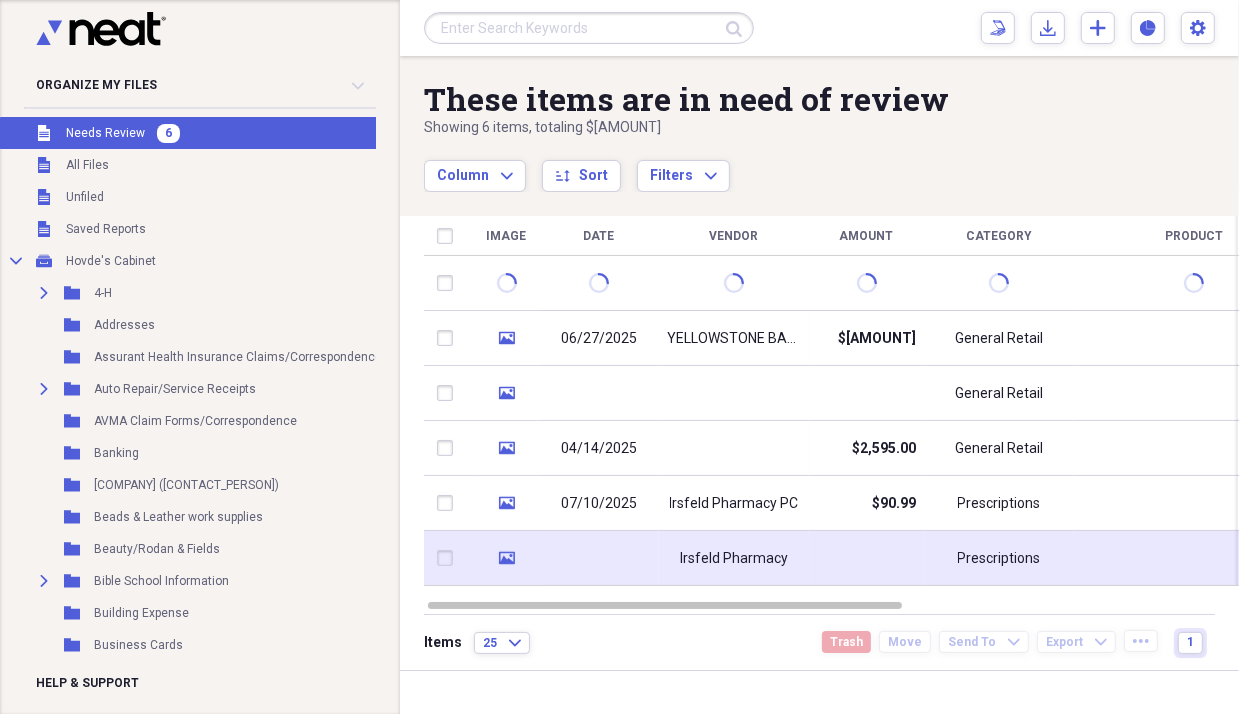 click on "Prescriptions" at bounding box center [999, 559] 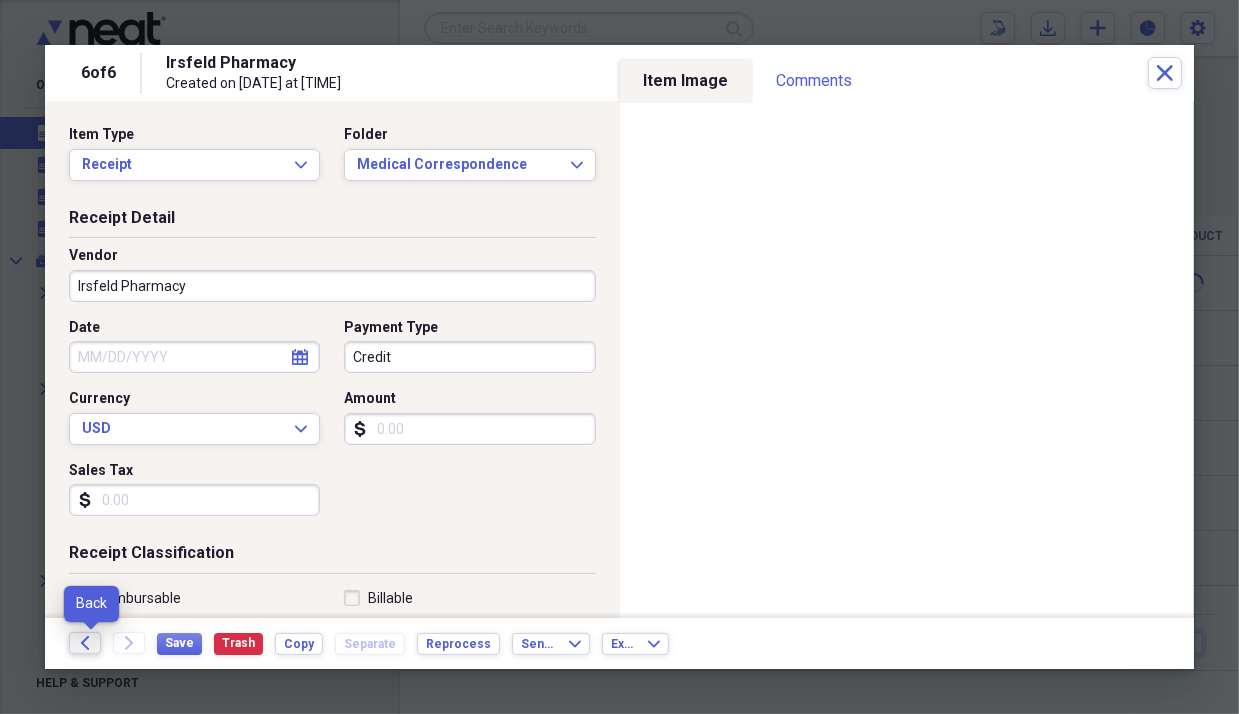 click on "Back" at bounding box center (85, 643) 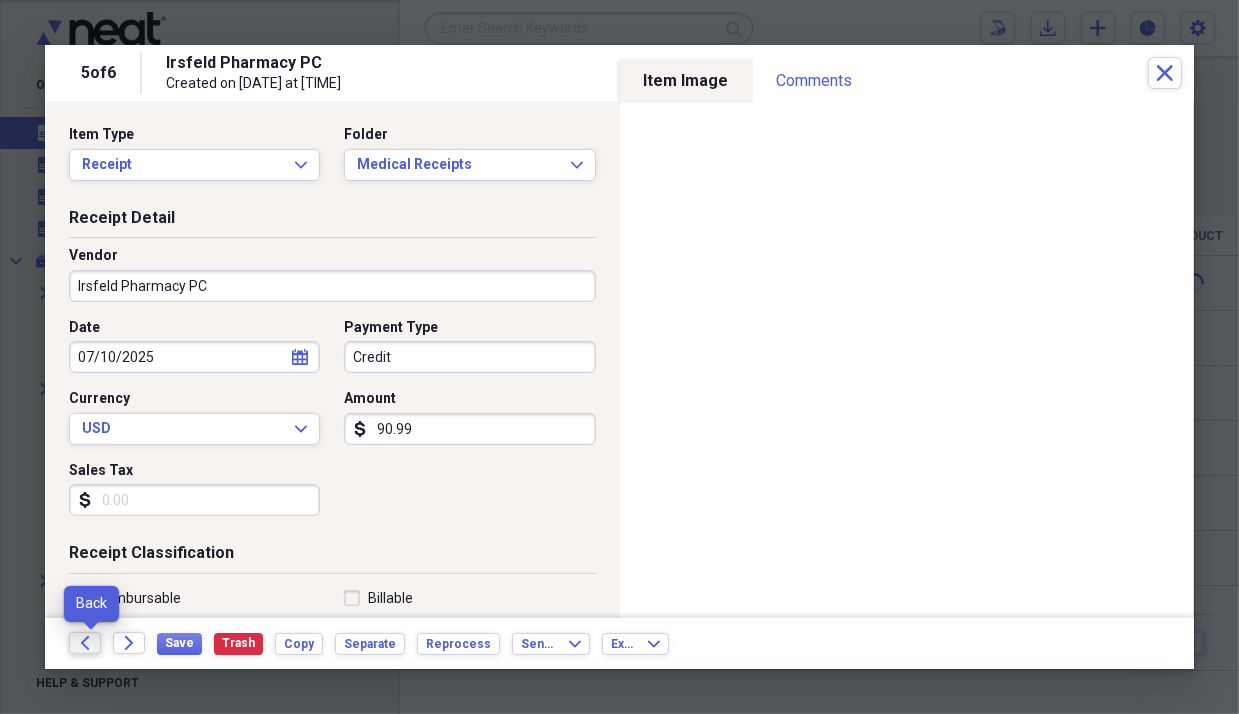 click on "Back" at bounding box center (85, 643) 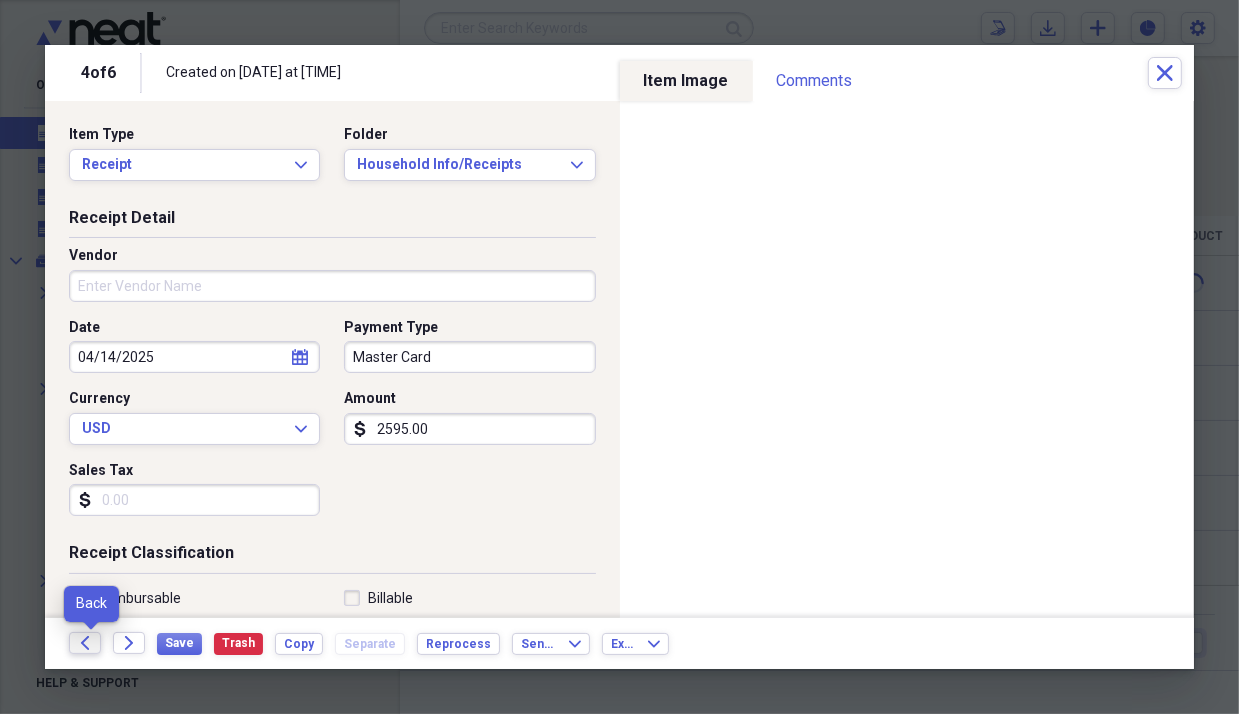 click on "Back" at bounding box center (85, 643) 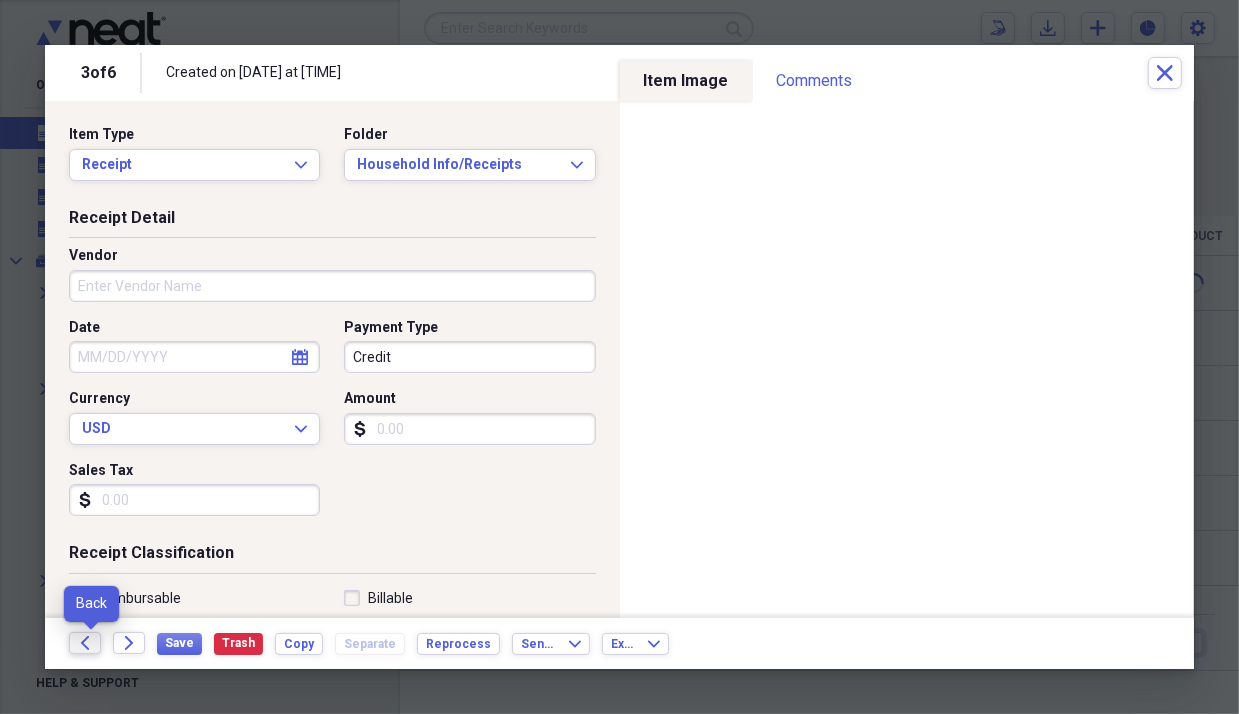 click on "Back" at bounding box center [85, 643] 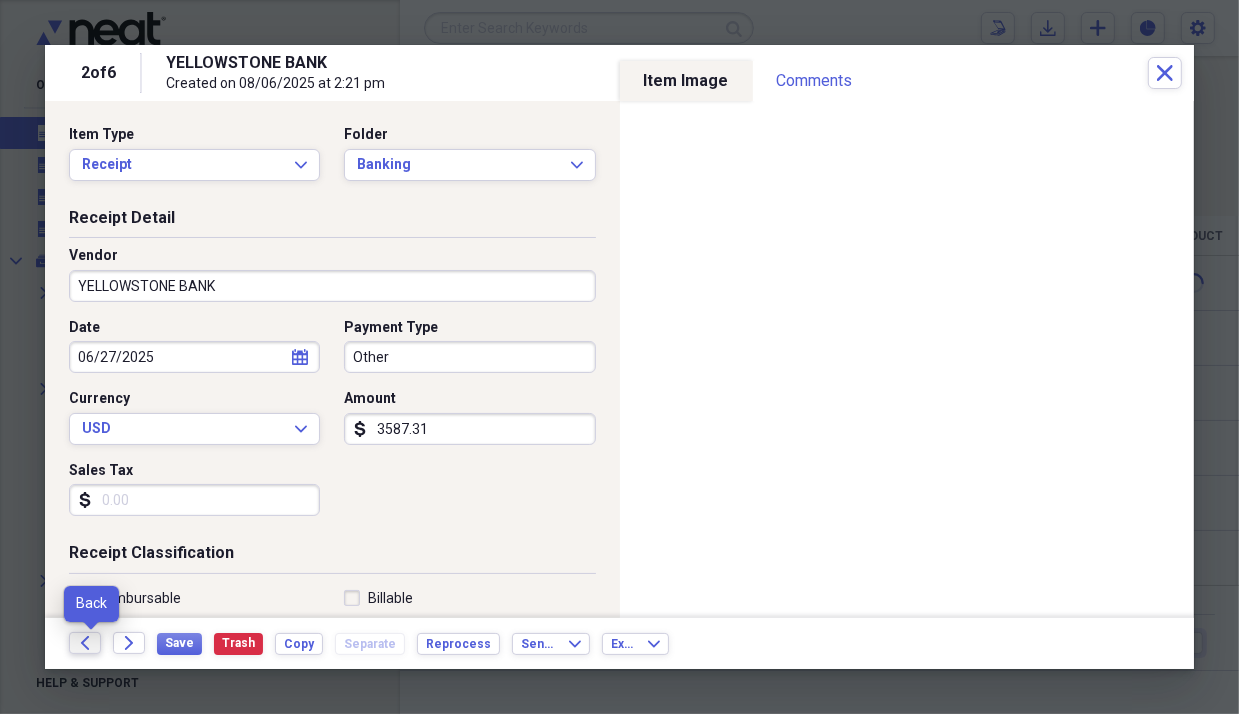 click on "Back" at bounding box center [85, 643] 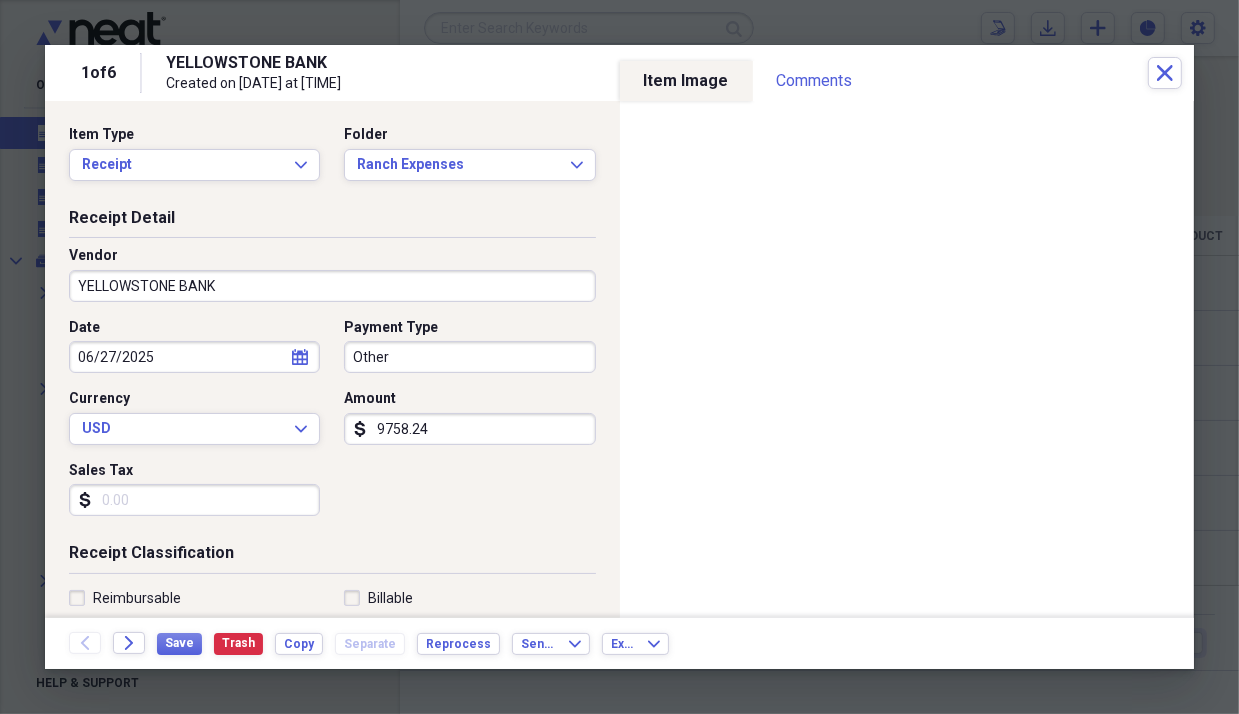 type on "Other" 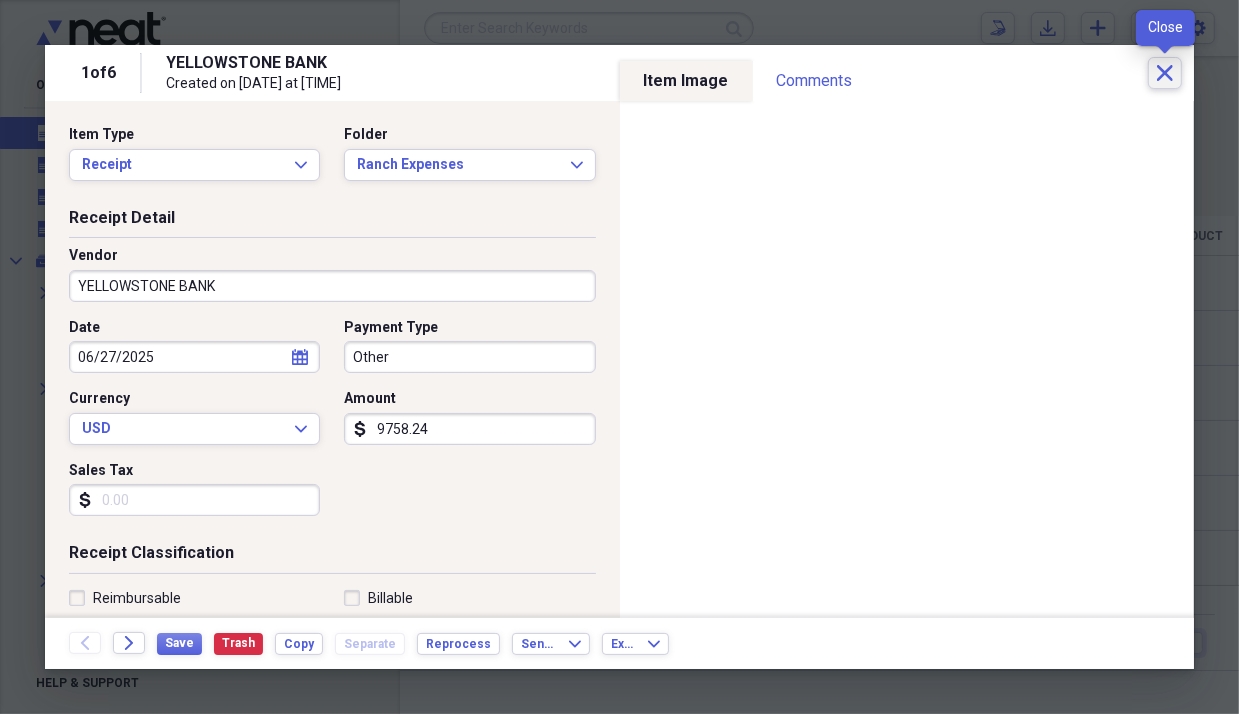 click on "Close" at bounding box center [1165, 73] 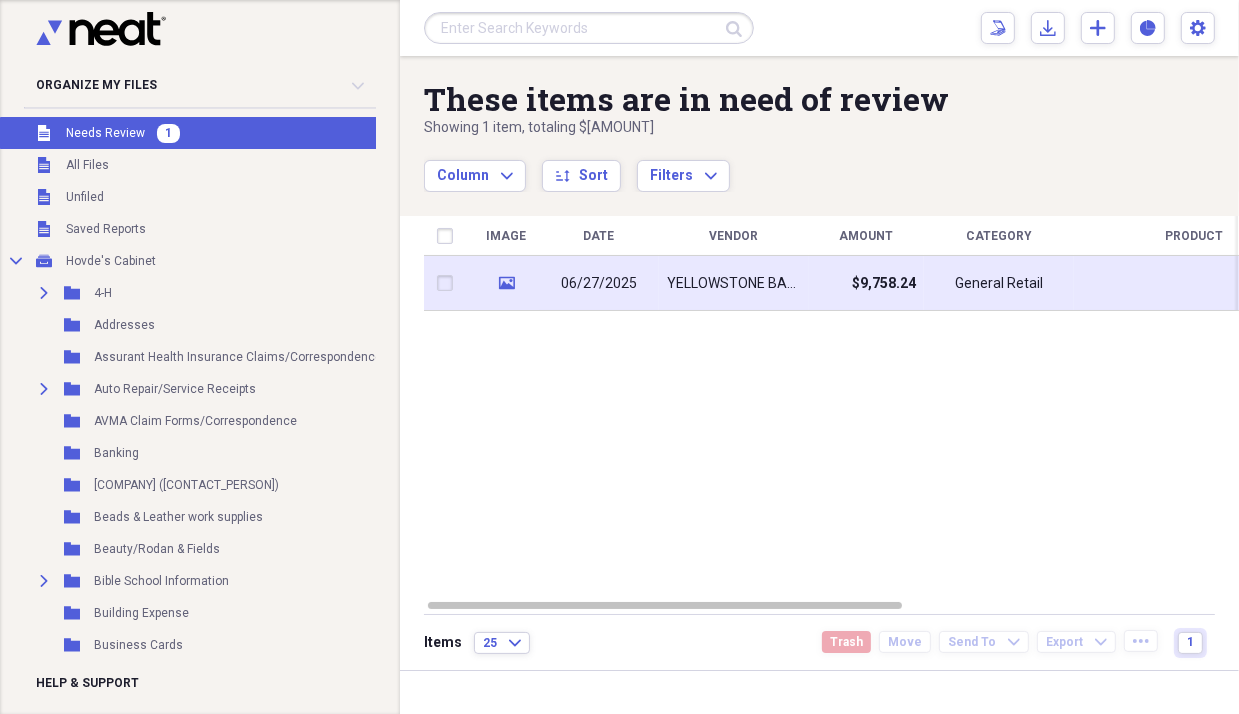 click on "General Retail" at bounding box center [999, 283] 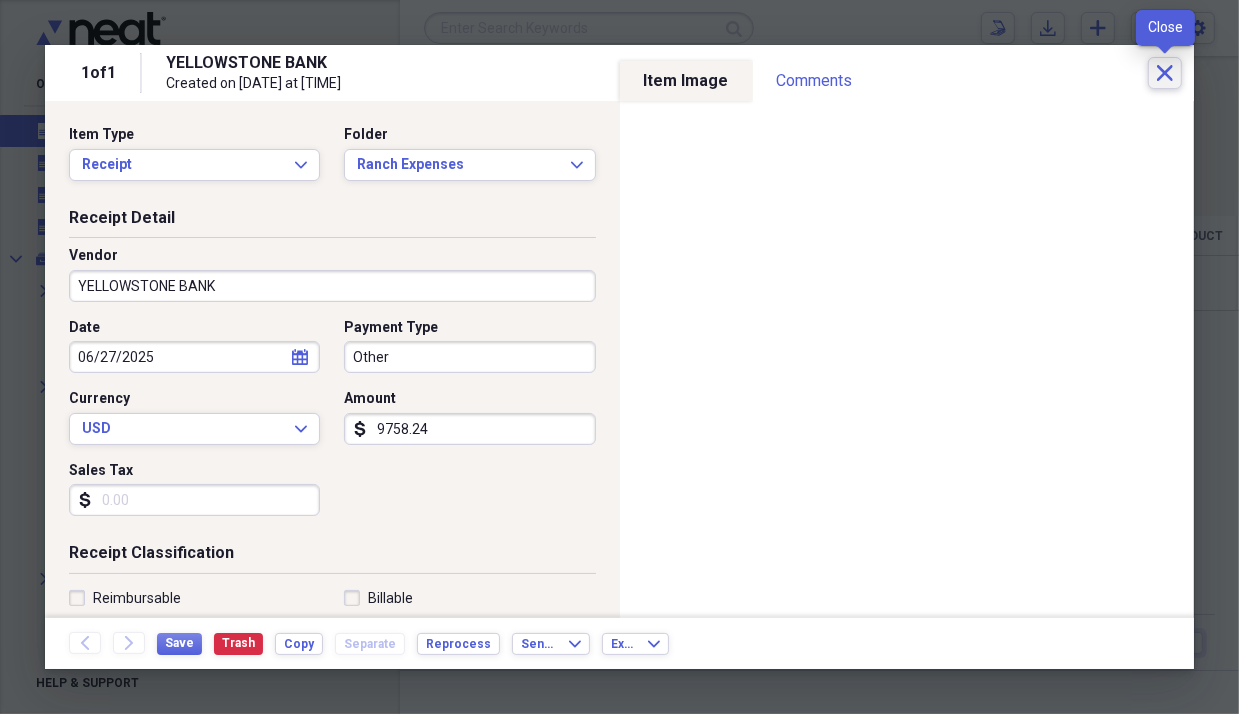 click on "Close" at bounding box center [1165, 73] 